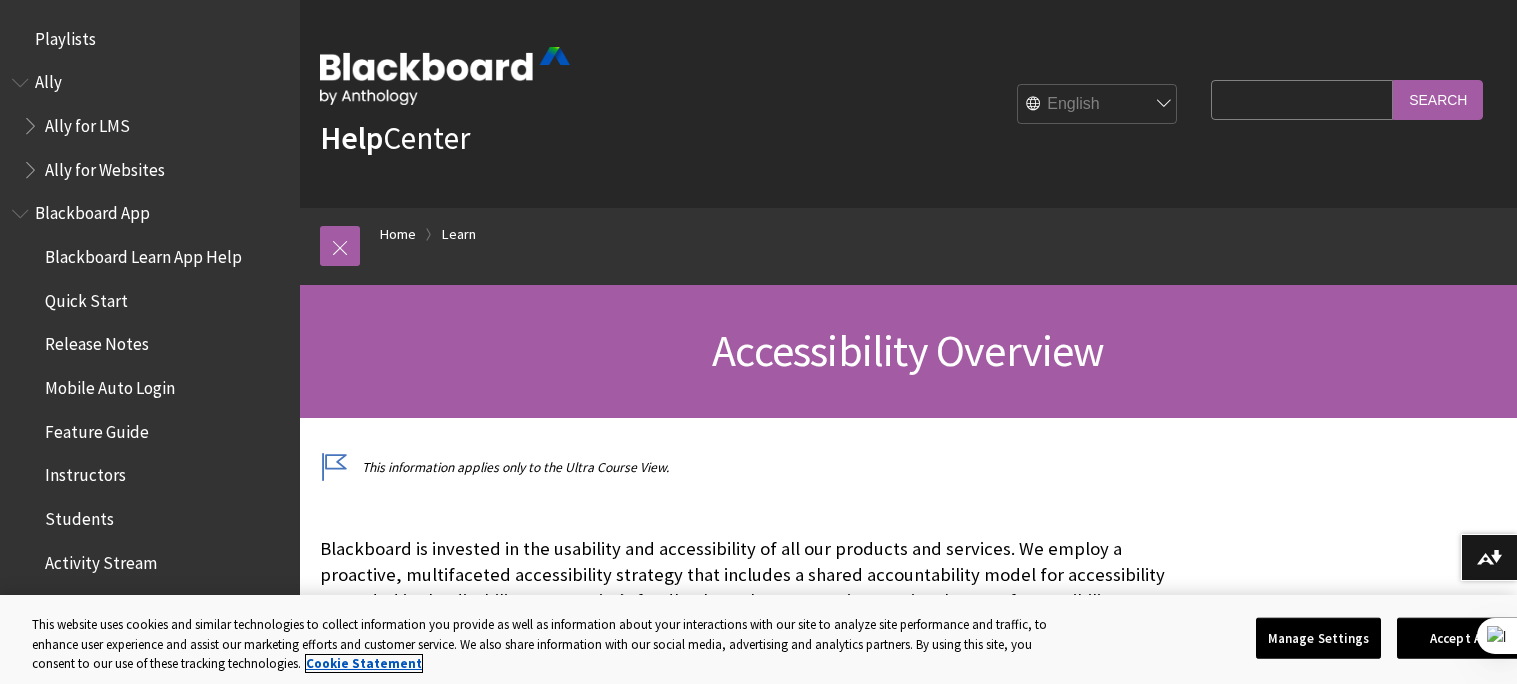 scroll, scrollTop: 0, scrollLeft: 0, axis: both 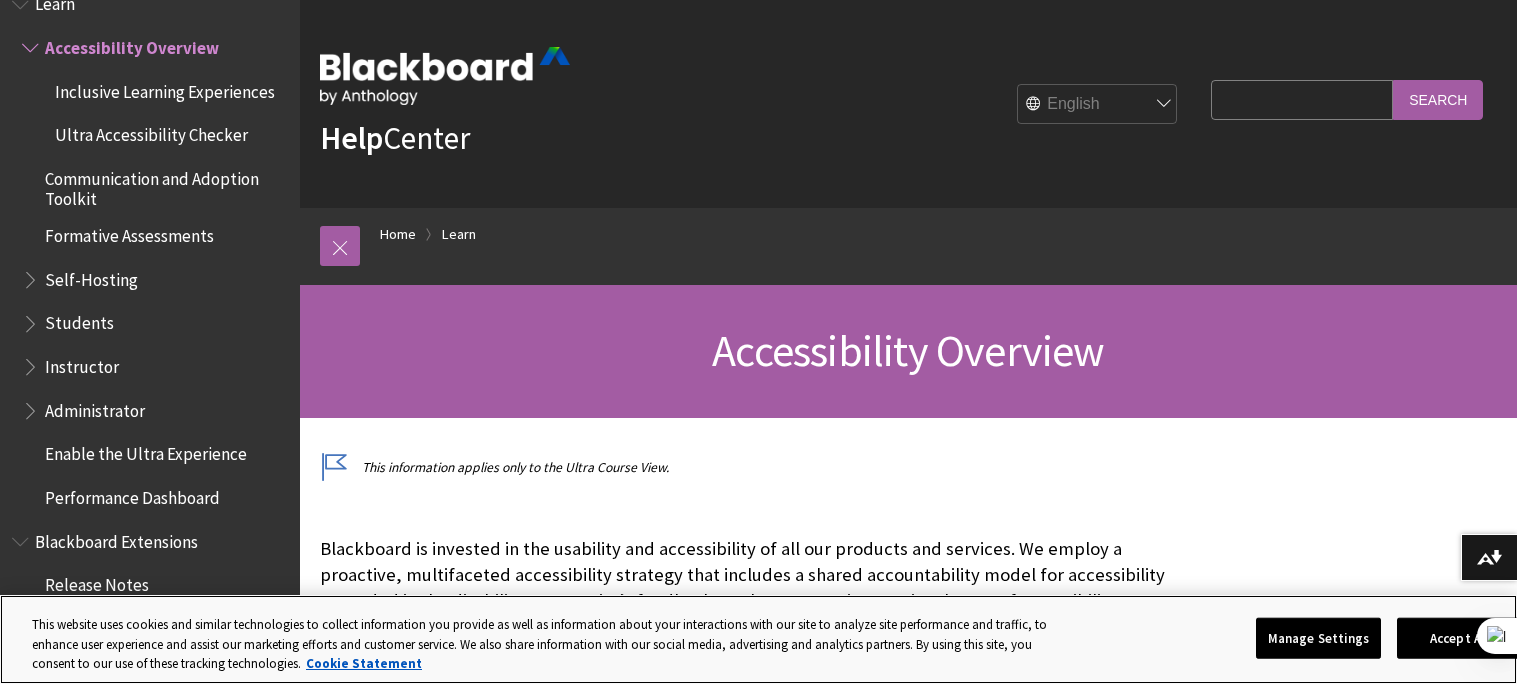 click on "This website uses cookies and similar technologies to collect information you provide as well as information about your interactions with our site to analyze site performance and traffic, to enhance user experience and assist our marketing efforts and customer service. We also share information with our social media, advertising and analytics partners. By using this site, you consent to our use of these tracking technologies. Cookie Statement" at bounding box center (547, 644) 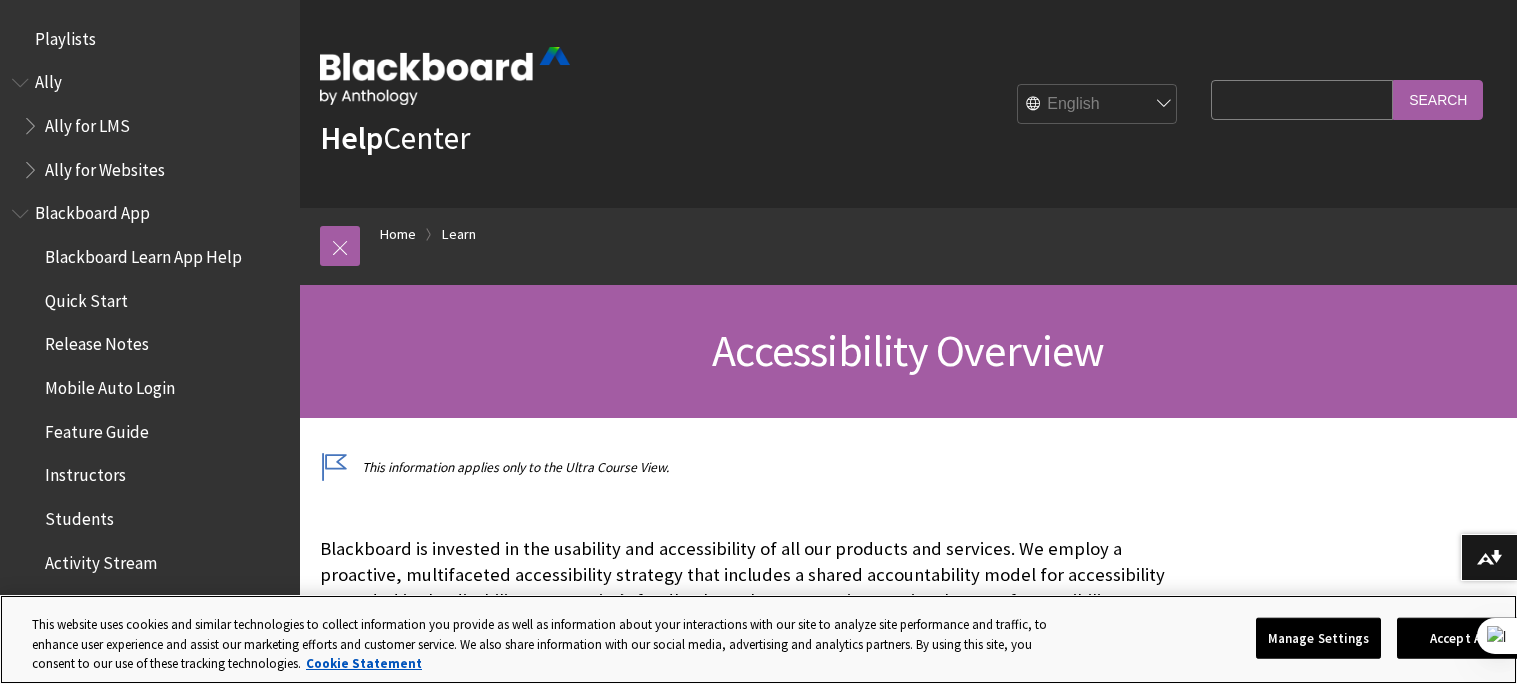 click on "This website uses cookies and similar technologies to collect information you provide as well as information about your interactions with our site to analyze site performance and traffic, to enhance user experience and assist our marketing efforts and customer service. We also share information with our social media, advertising and analytics partners. By using this site, you consent to our use of these tracking technologies. Cookie Statement" at bounding box center (547, 644) 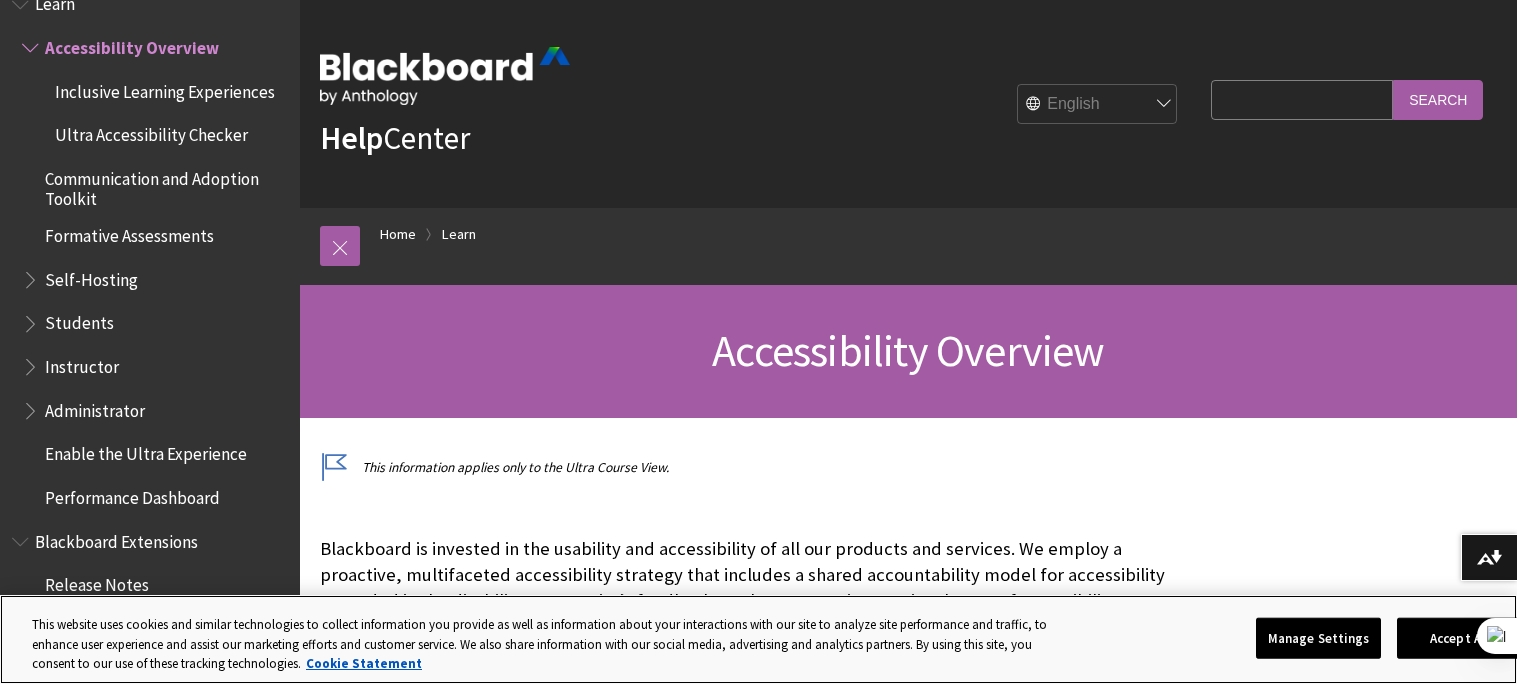 scroll, scrollTop: 0, scrollLeft: 0, axis: both 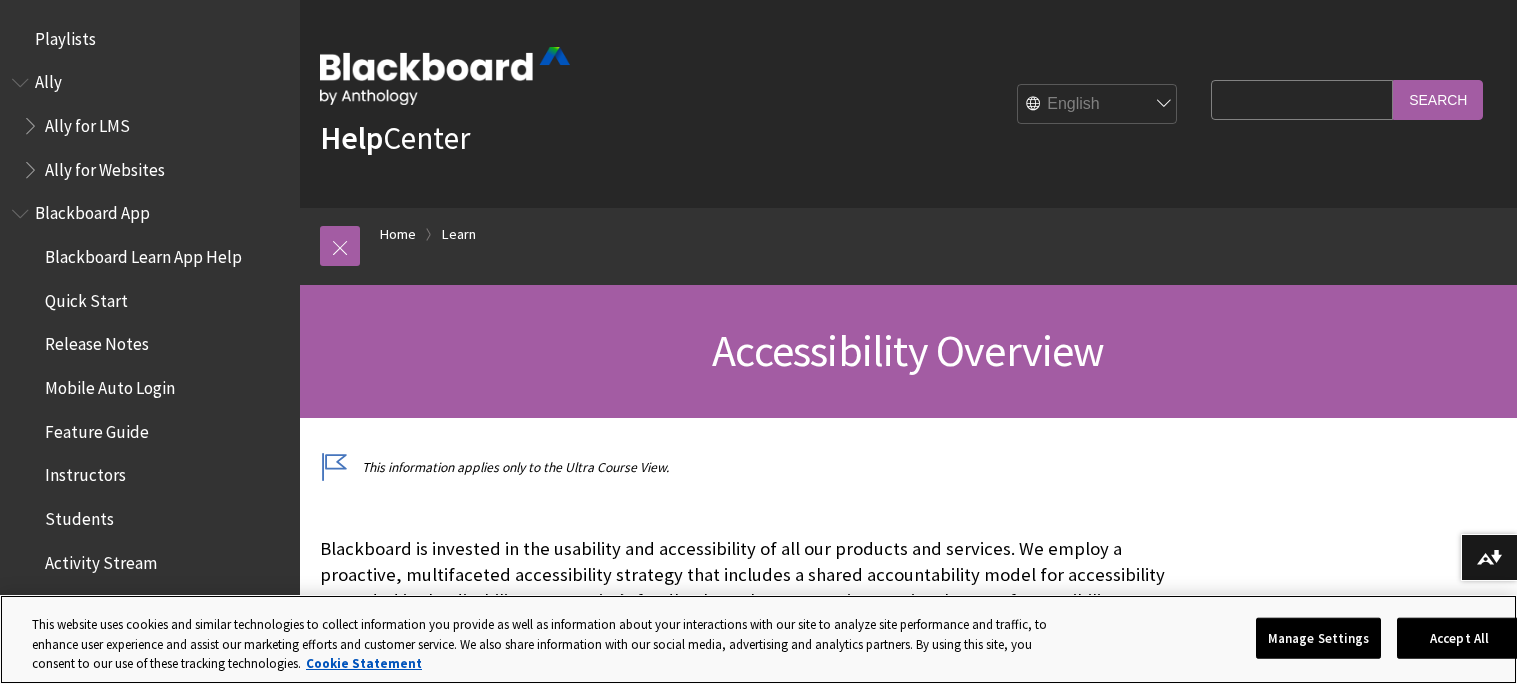 click on "This website uses cookies and similar technologies to collect information you provide as well as information about your interactions with our site to analyze site performance and traffic, to enhance user experience and assist our marketing efforts and customer service. We also share information with our social media, advertising and analytics partners. By using this site, you consent to our use of these tracking technologies. Cookie Statement" at bounding box center [547, 644] 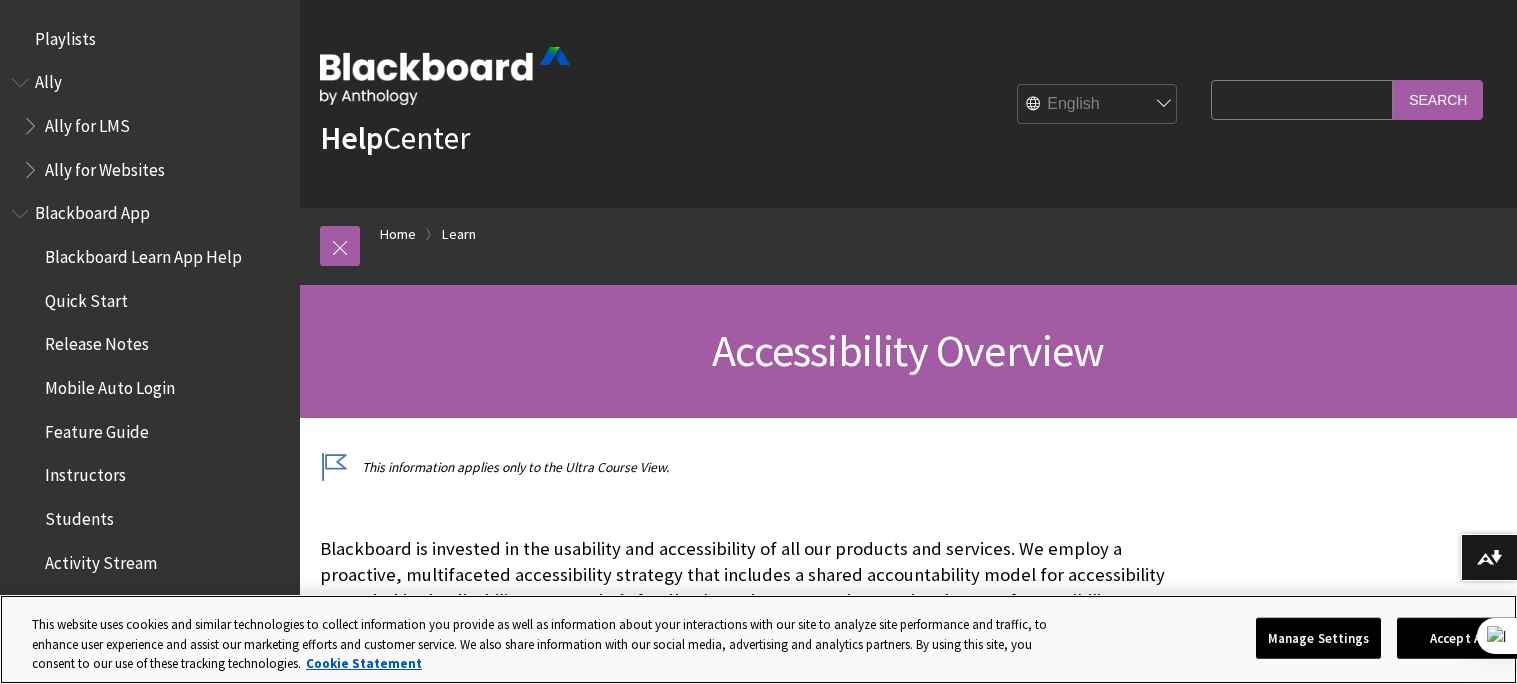scroll, scrollTop: 1737, scrollLeft: 0, axis: vertical 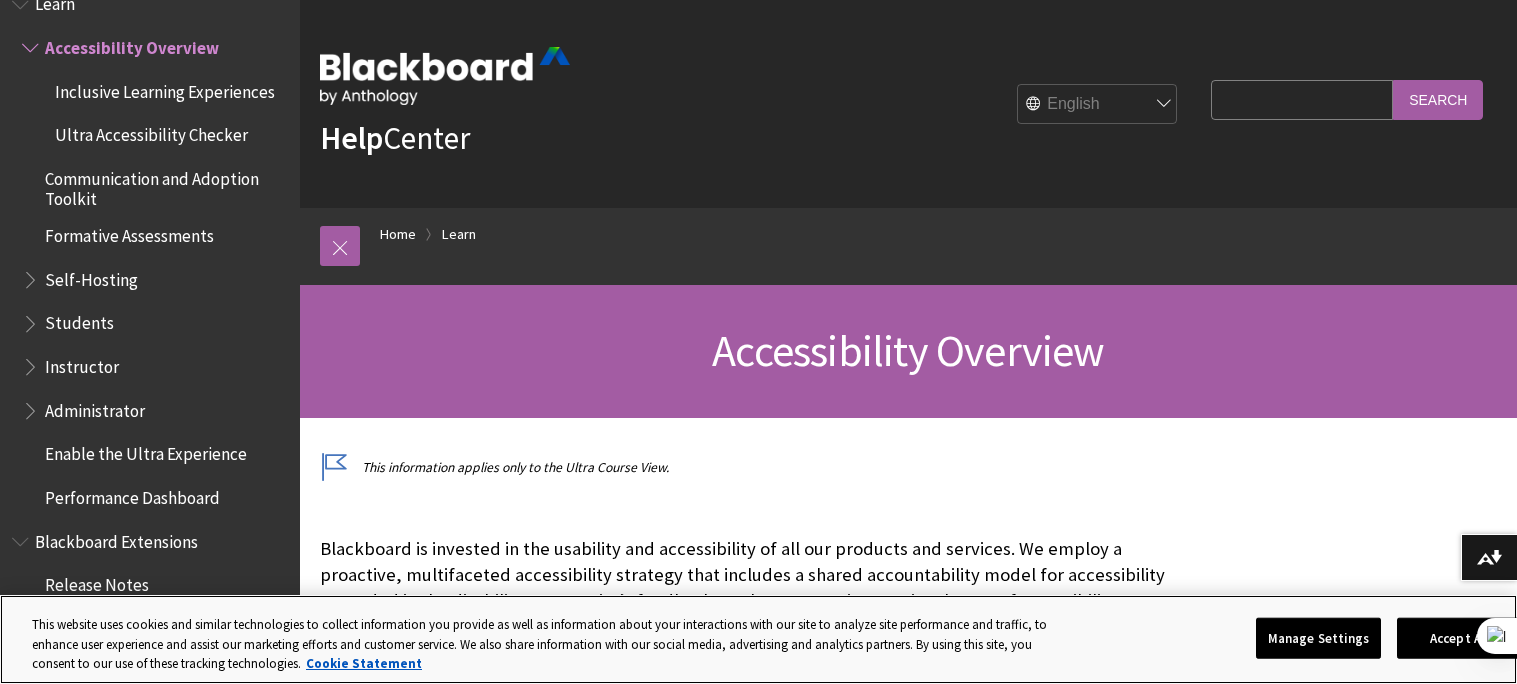 click on "This website uses cookies and similar technologies to collect information you provide as well as information about your interactions with our site to analyze site performance and traffic, to enhance user experience and assist our marketing efforts and customer service. We also share information with our social media, advertising and analytics partners. By using this site, you consent to our use of these tracking technologies. Cookie Statement" at bounding box center (547, 644) 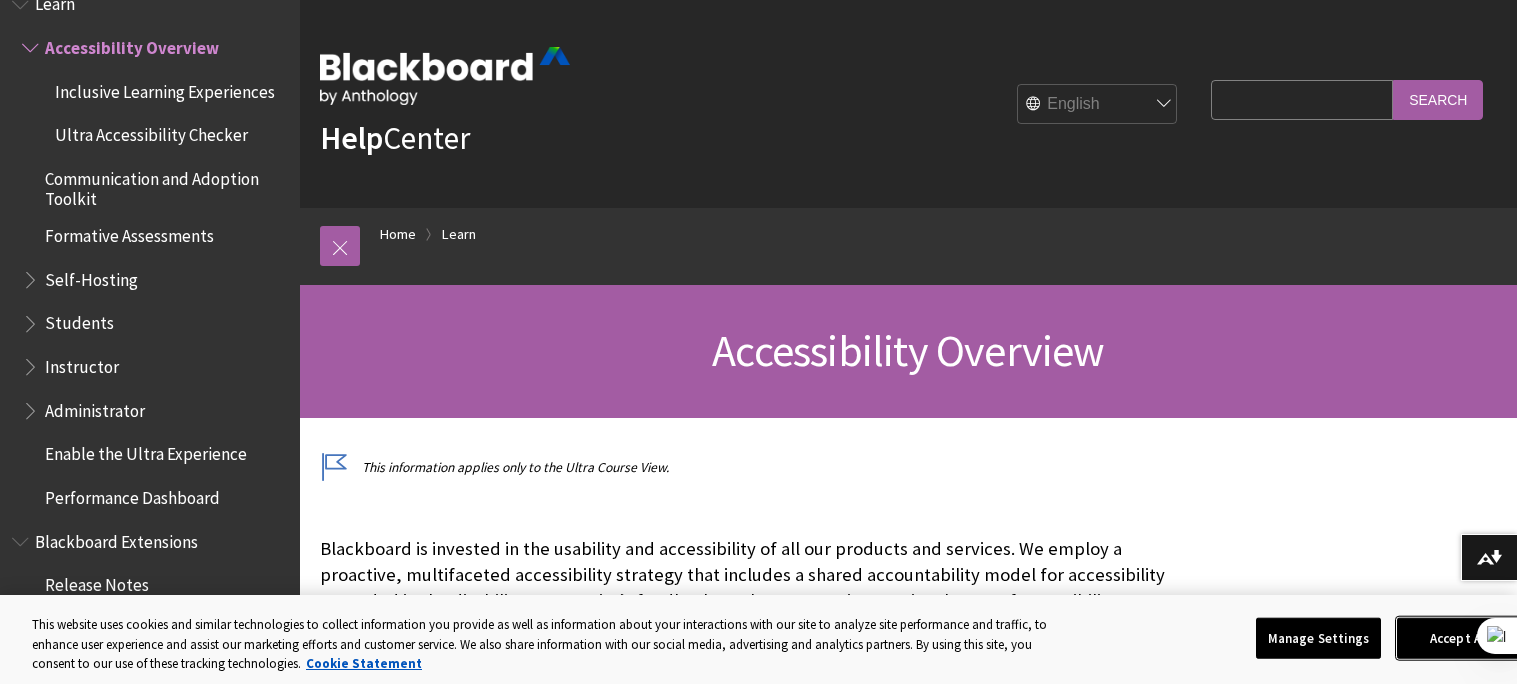 click on "Accept All" at bounding box center (1459, 638) 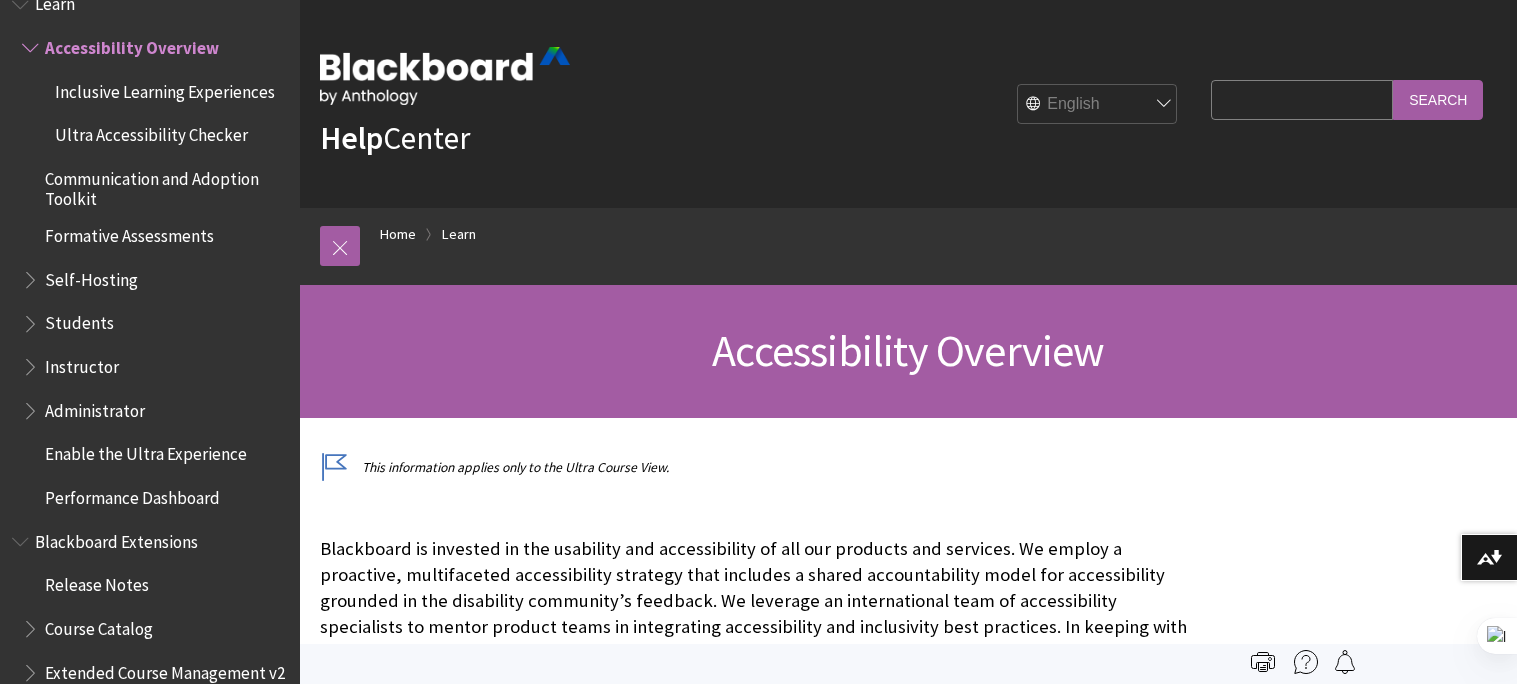 click on "This website uses cookies and similar technologies to collect information you provide as well as information about your interactions with our site to analyze site performance and traffic, to enhance user experience and assist our marketing efforts and customer service. We also share information with our social media, advertising and analytics partners. By using this site, you consent to our use of these tracking technologies. Cookie Statement" at bounding box center [547, 644] 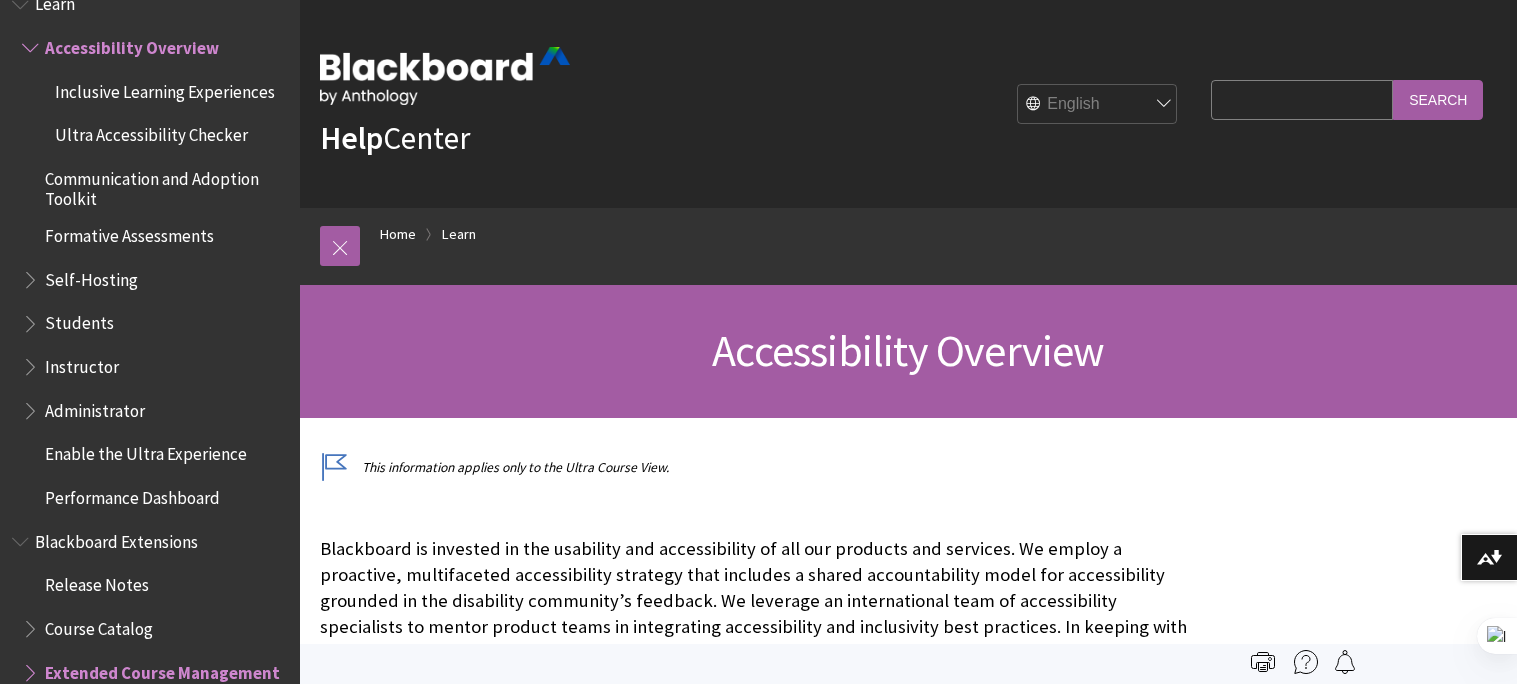 click on "Extended Course Management v2" at bounding box center [165, 679] 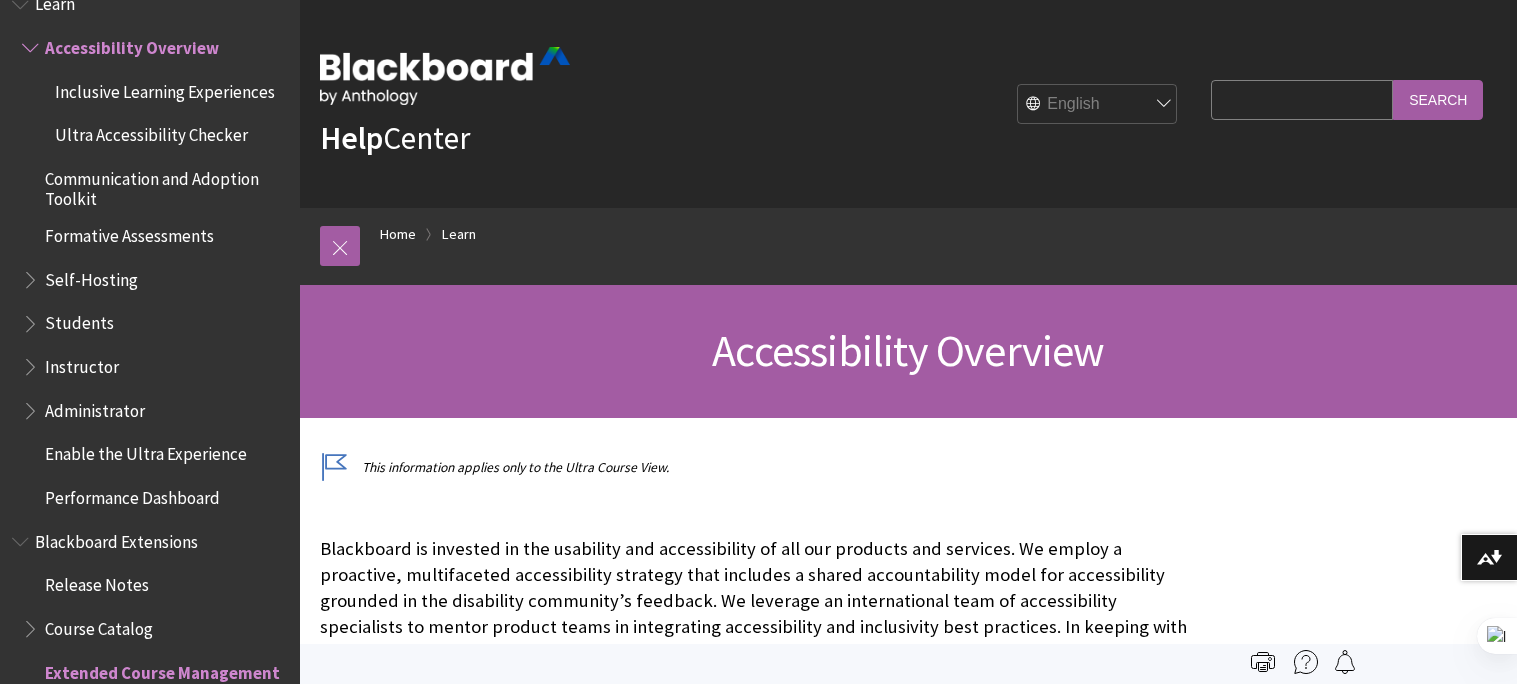 click on "Extended Course Management v2" at bounding box center (165, 679) 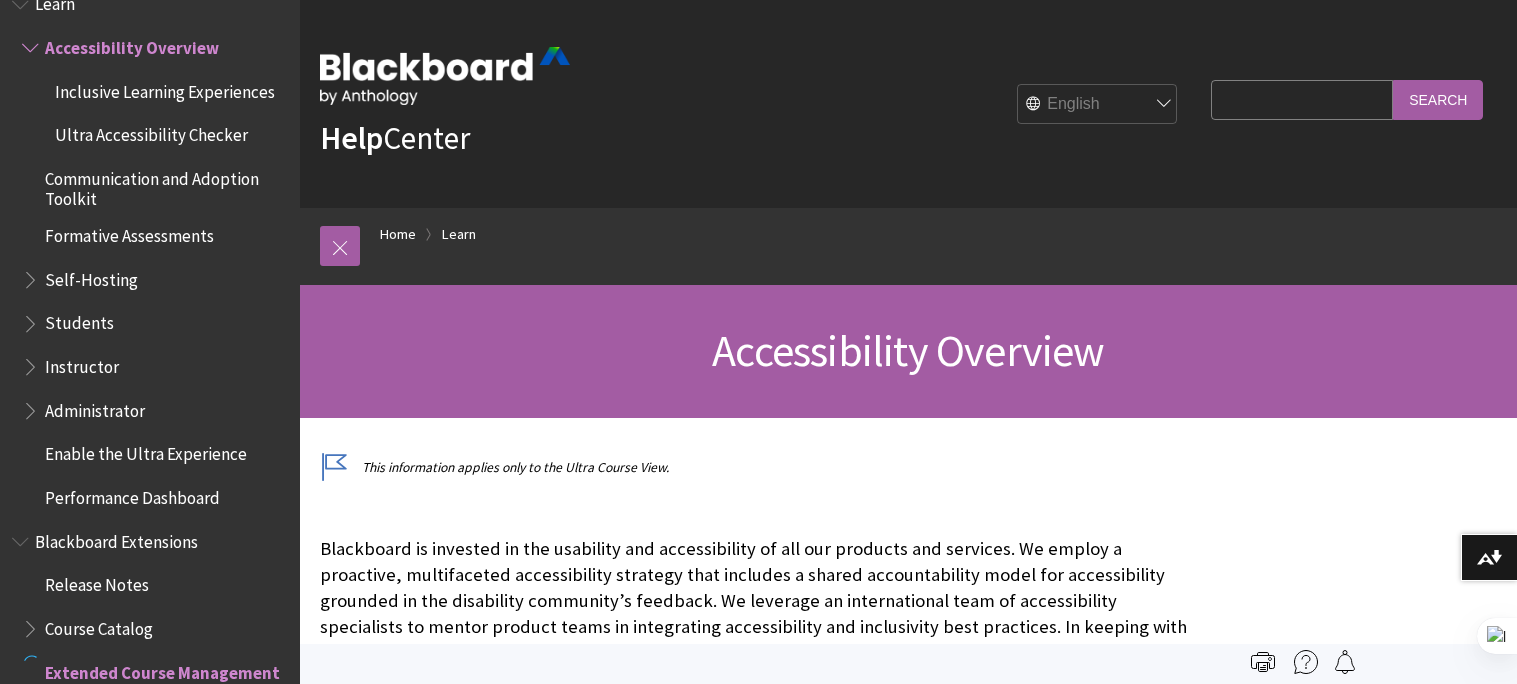 click on "Extended Course Management v2" at bounding box center [165, 679] 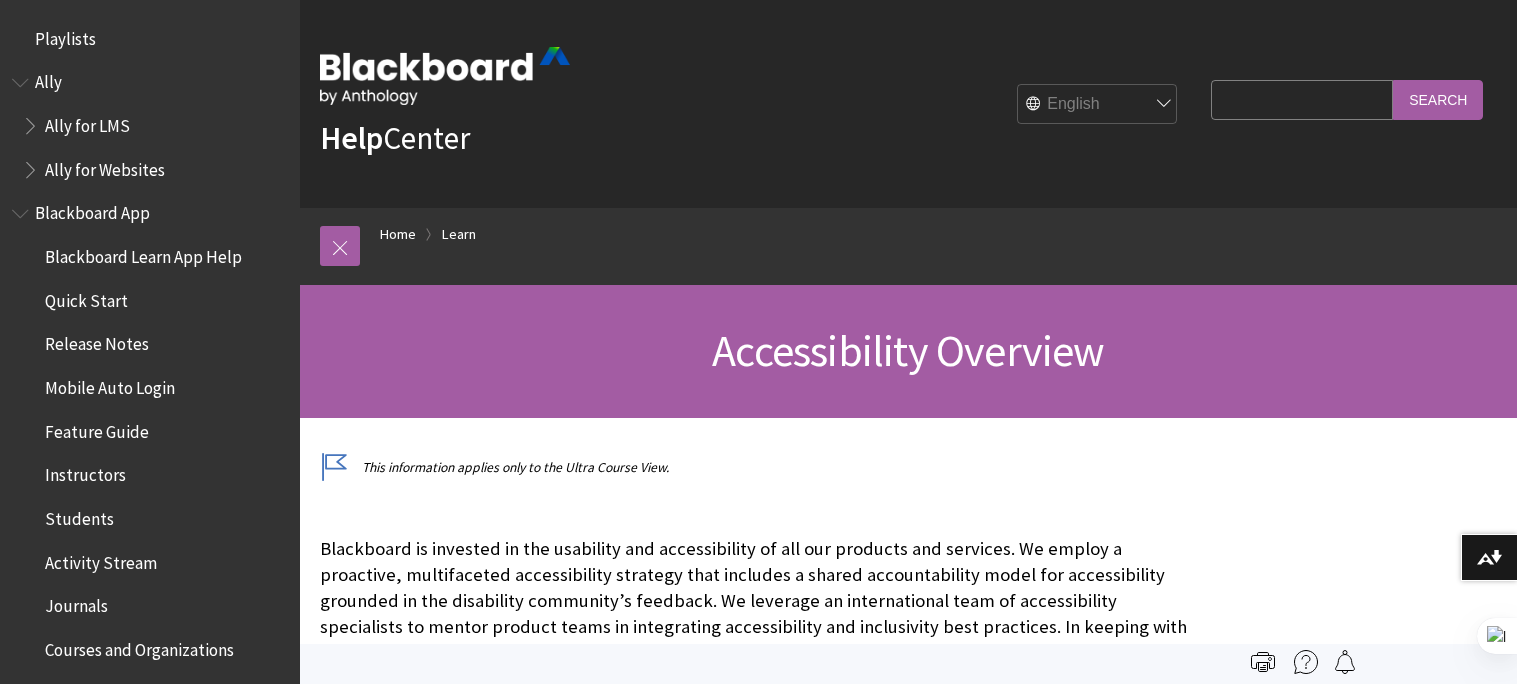 scroll, scrollTop: 0, scrollLeft: 0, axis: both 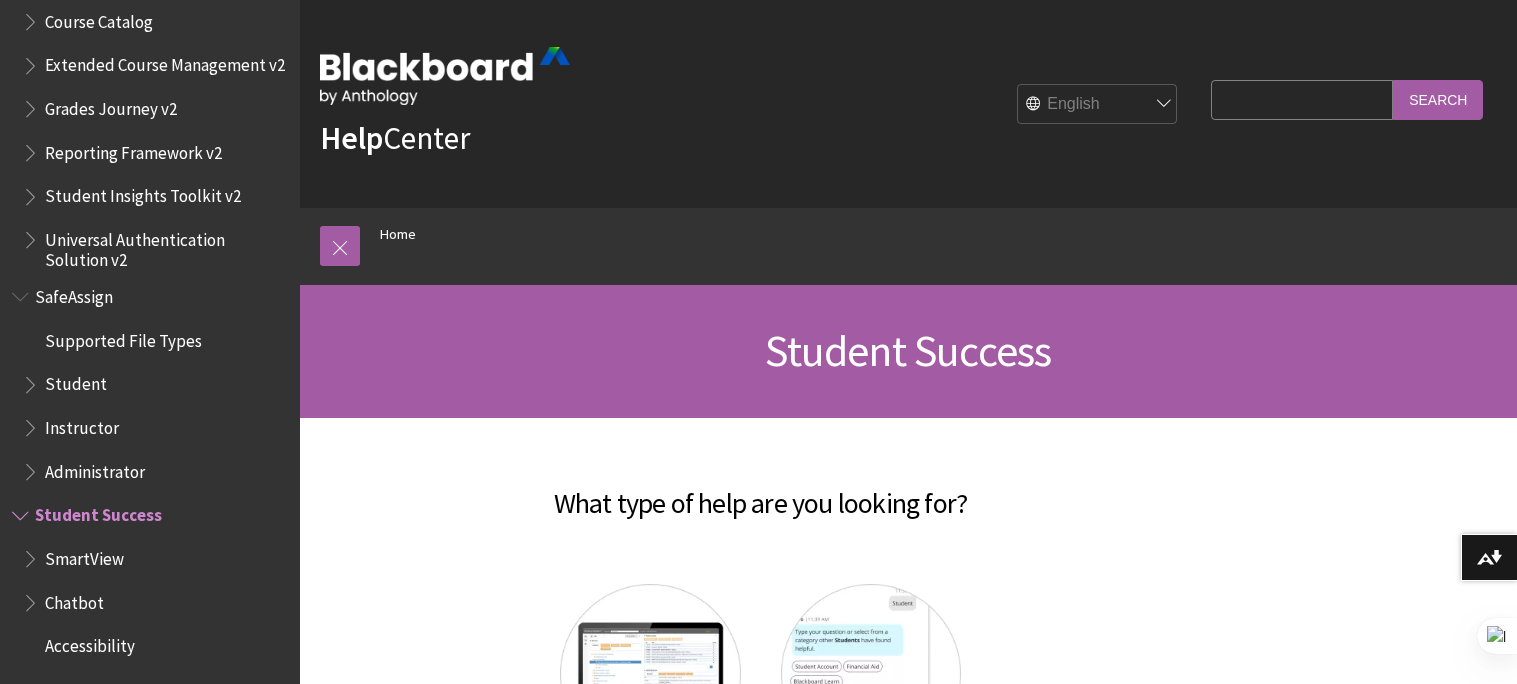 click on "Accessibility" at bounding box center [155, 647] 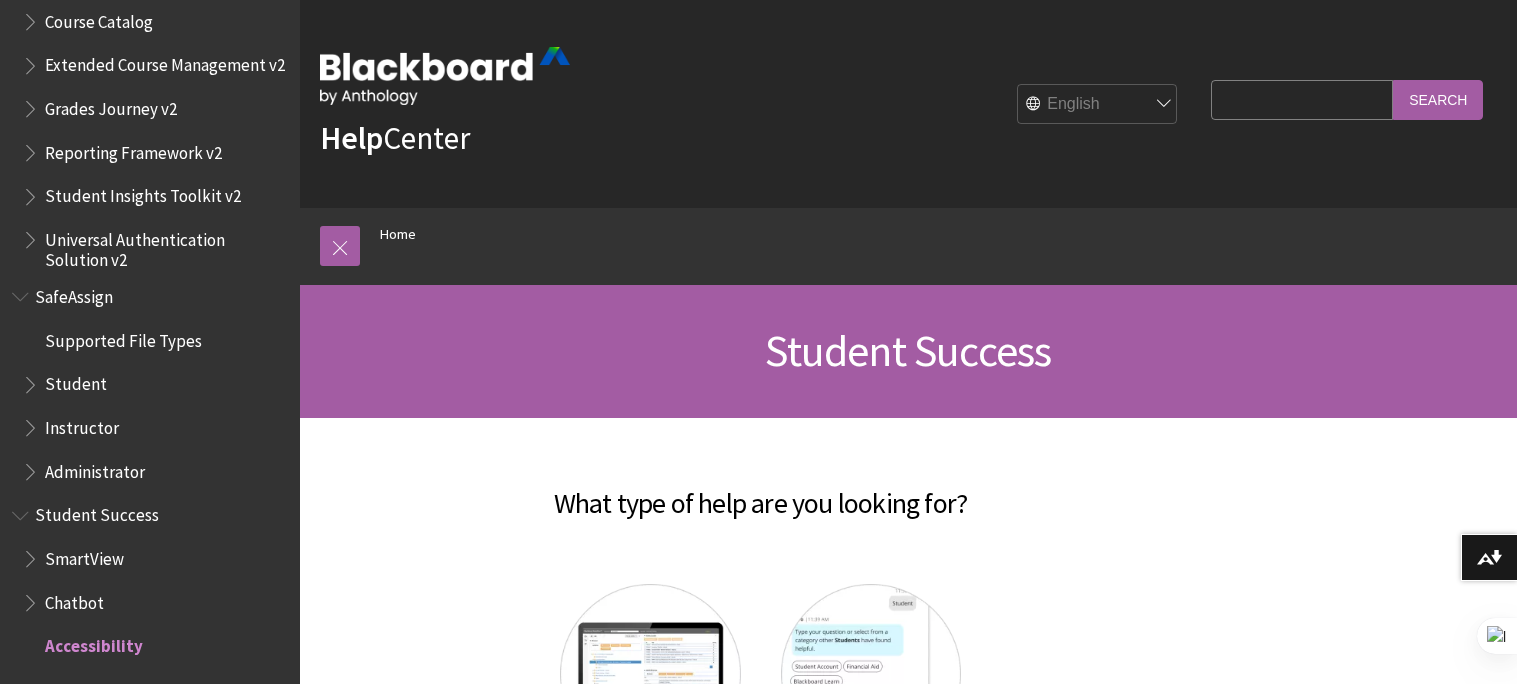 click on "Accessibility" at bounding box center (155, 647) 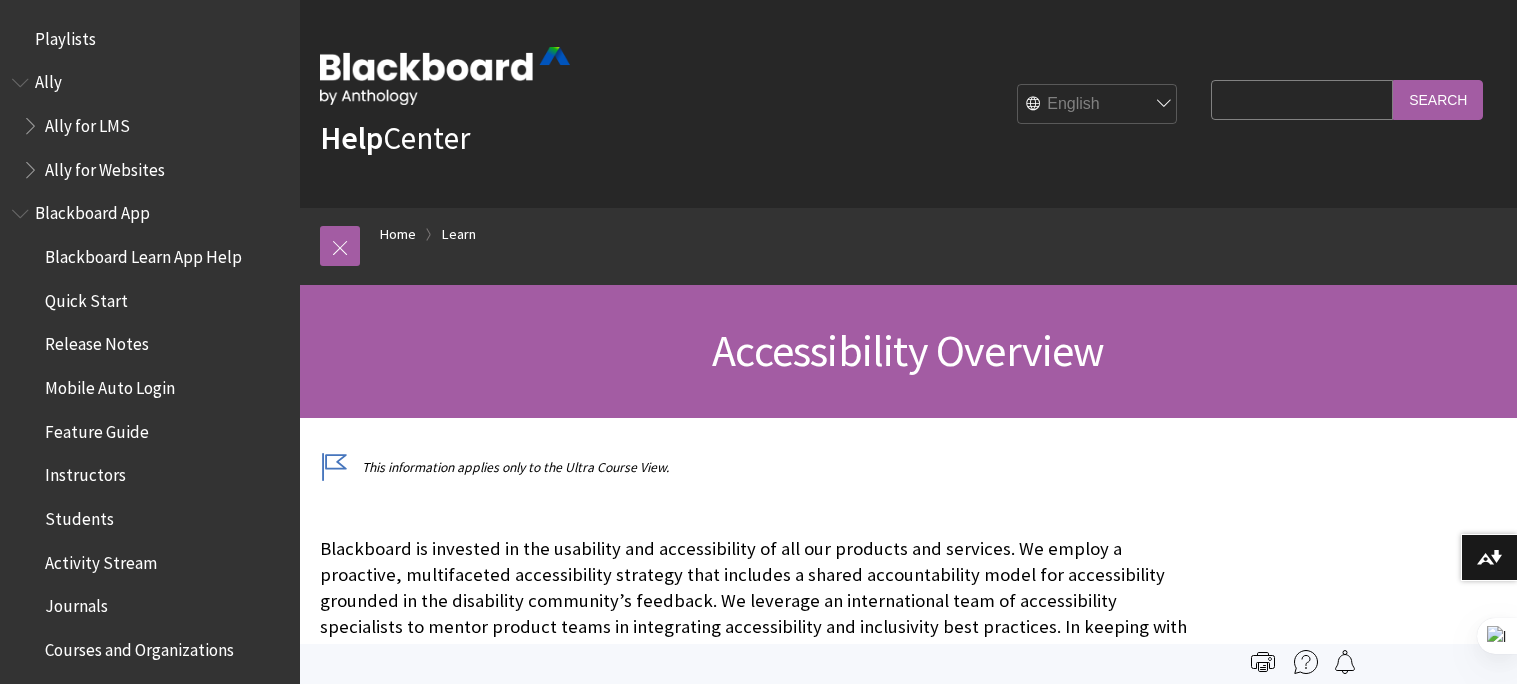 scroll, scrollTop: 0, scrollLeft: 0, axis: both 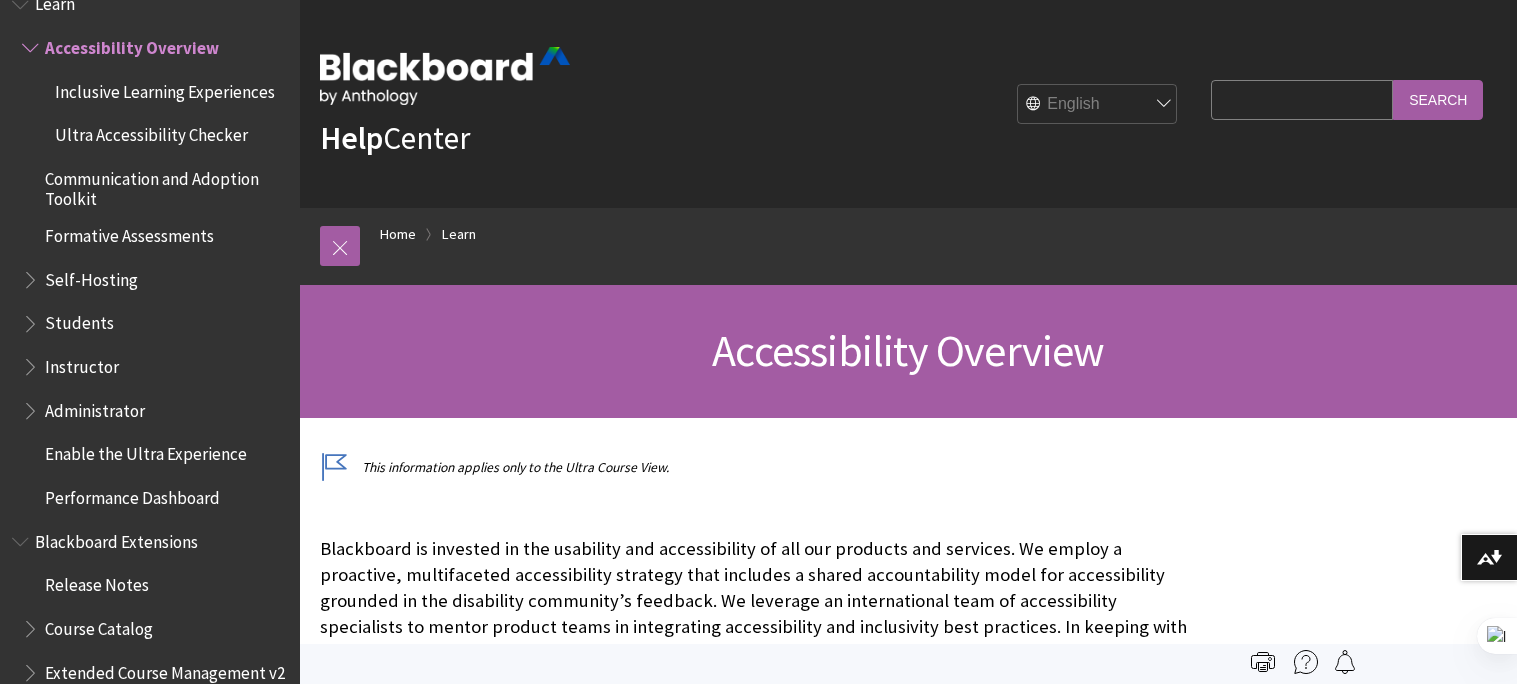 click on "Extended Course Management v2" at bounding box center (165, 669) 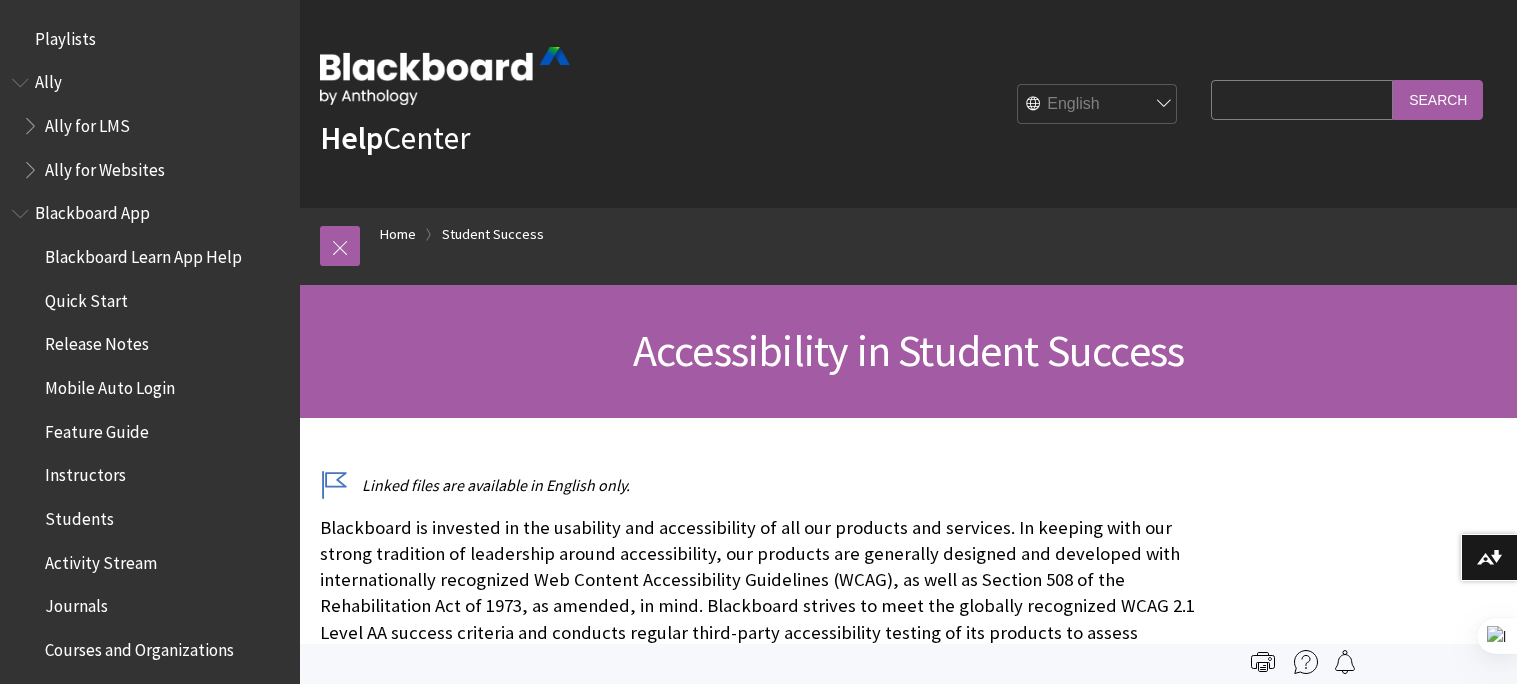 scroll, scrollTop: 0, scrollLeft: 0, axis: both 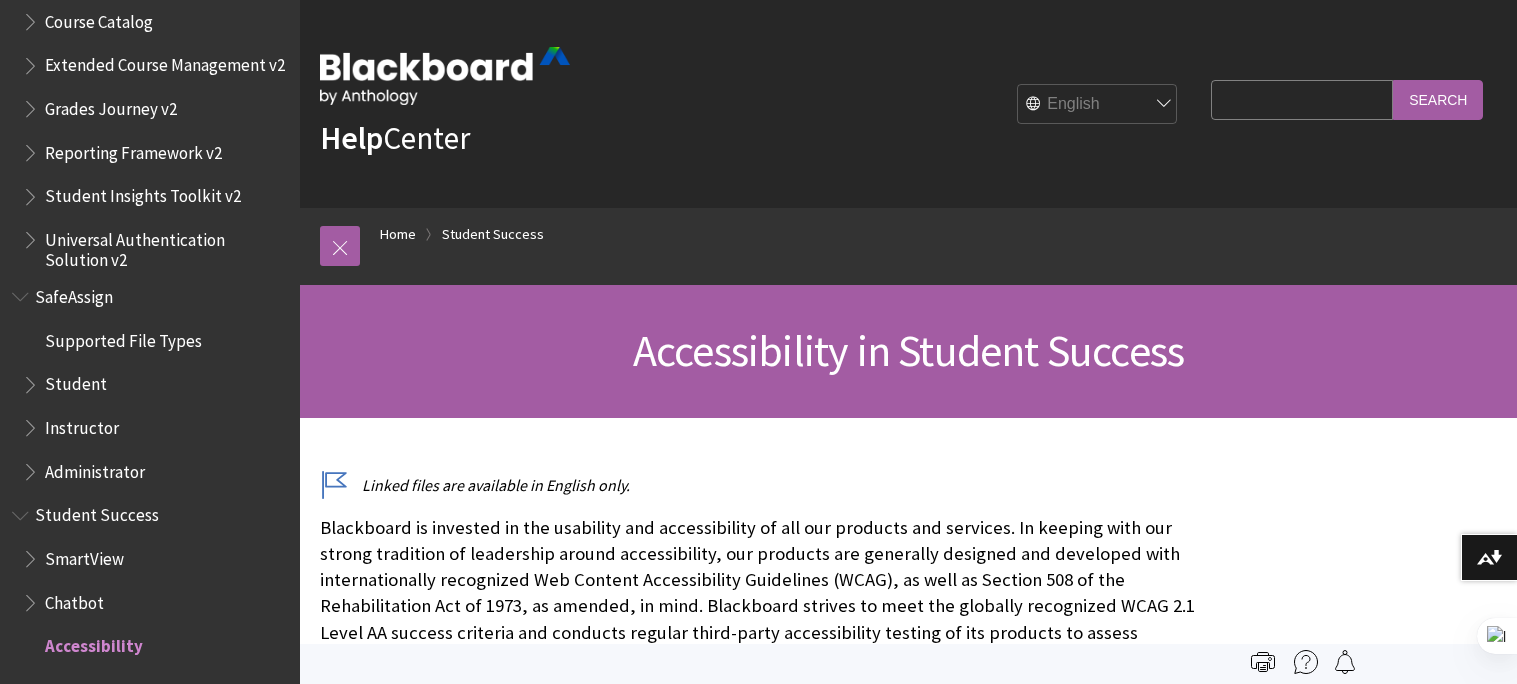 click on "Accessibility" at bounding box center [94, 643] 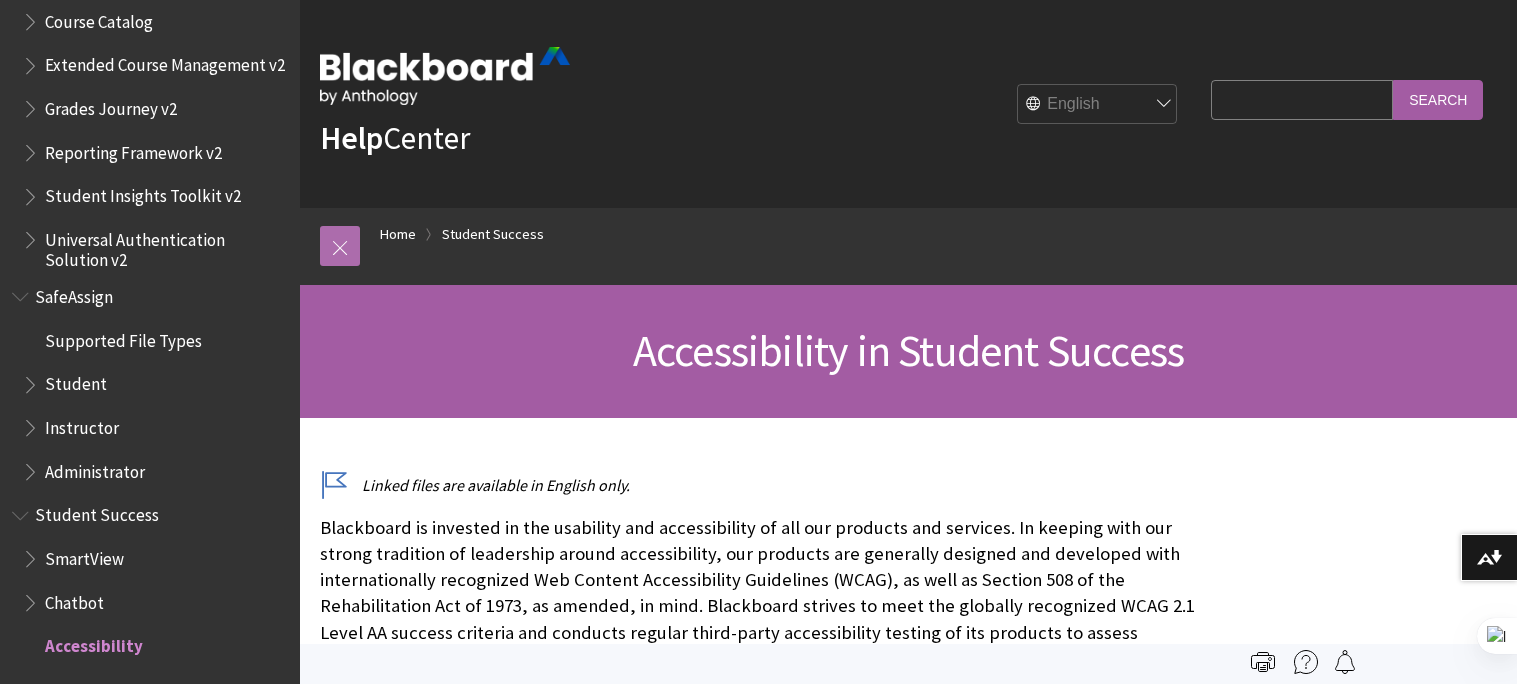 click at bounding box center [340, 246] 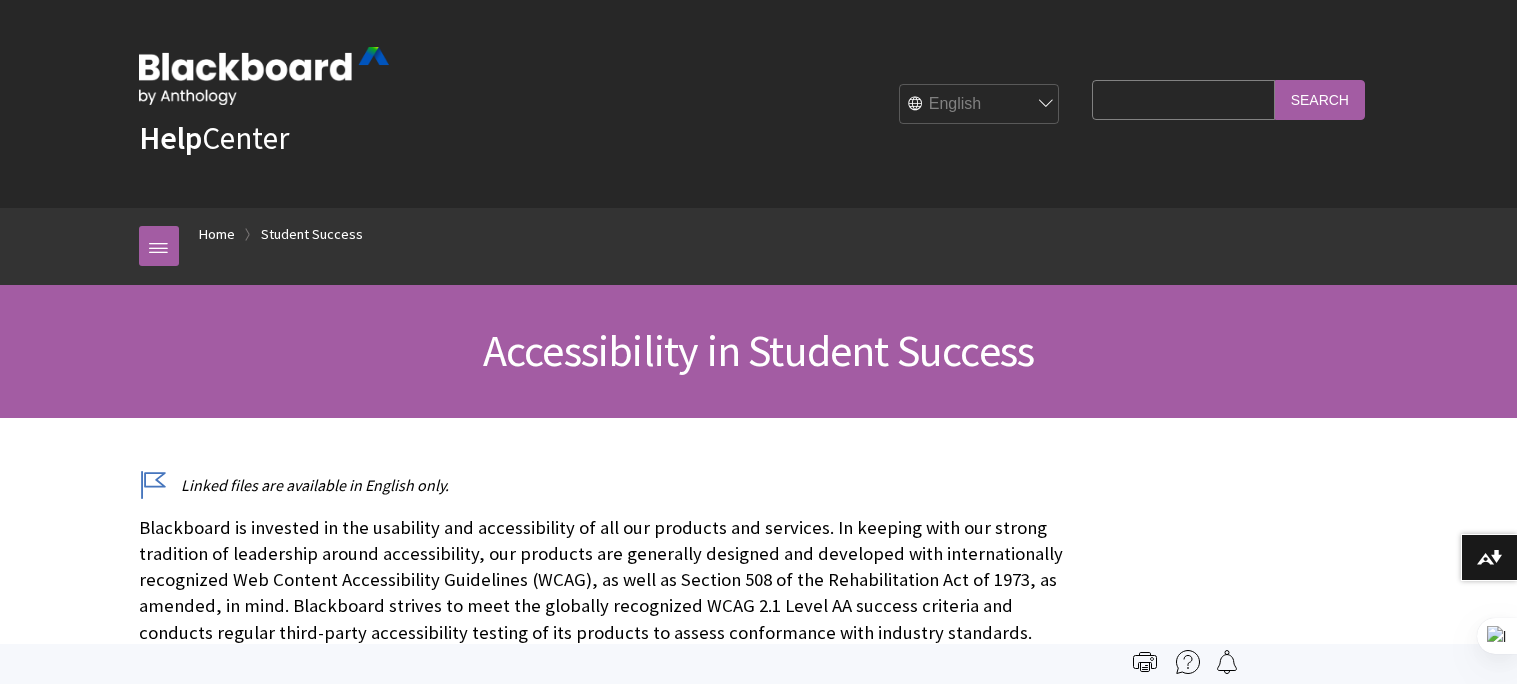 click at bounding box center (758, 664) 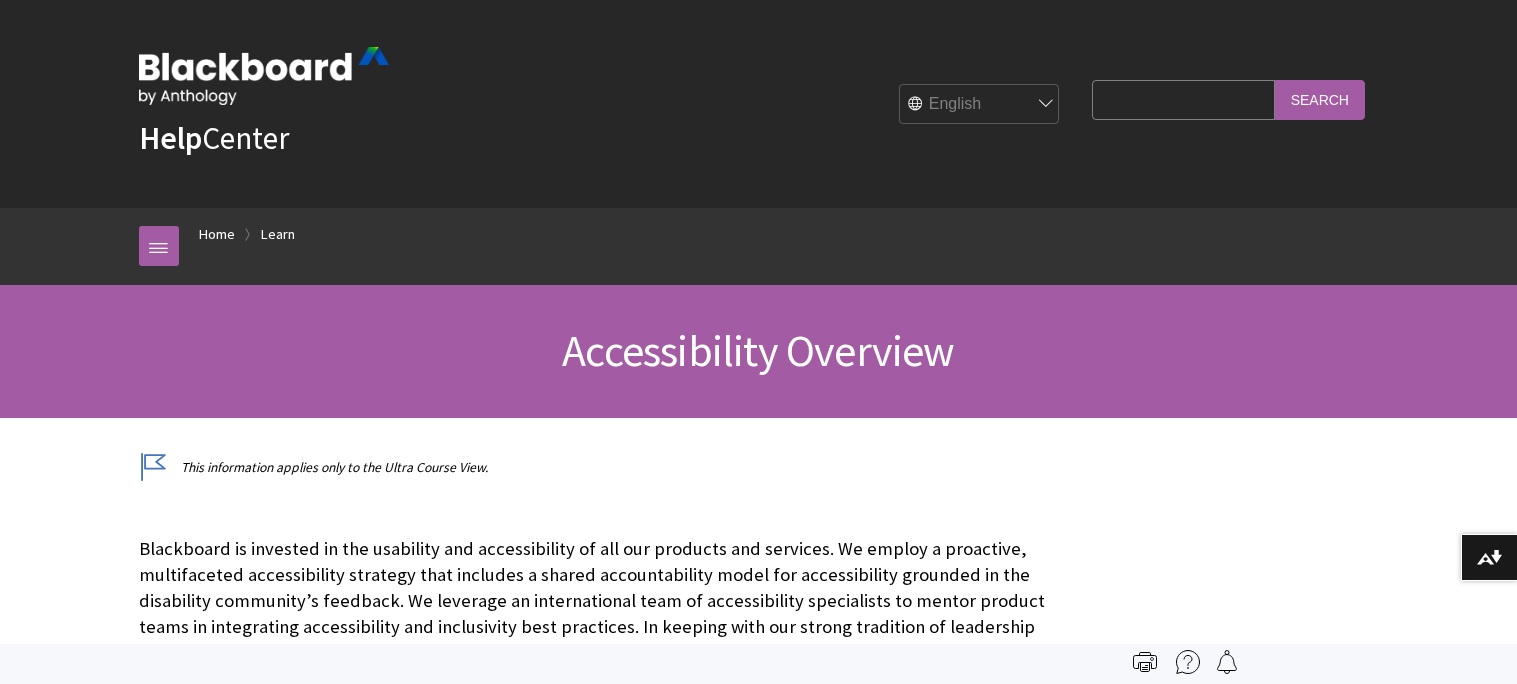 scroll, scrollTop: 0, scrollLeft: 0, axis: both 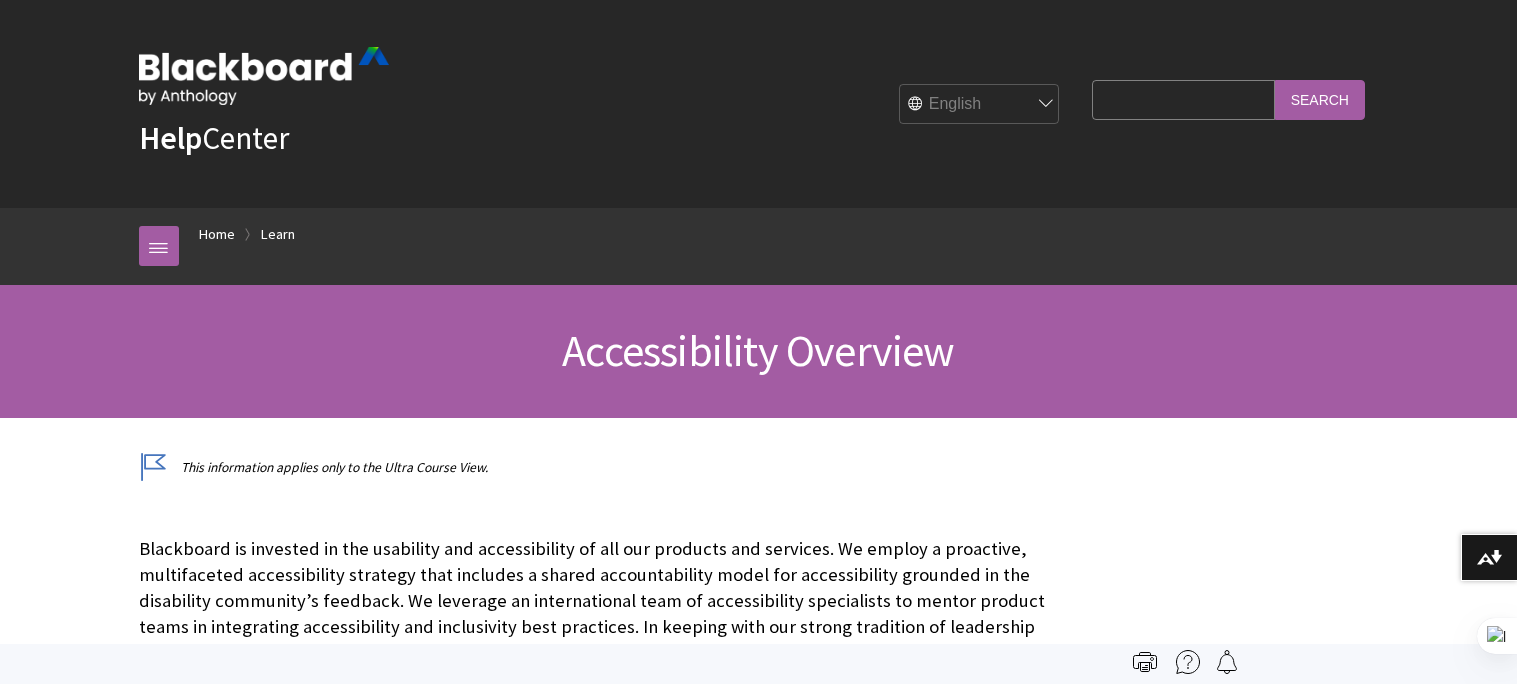 click at bounding box center (758, 664) 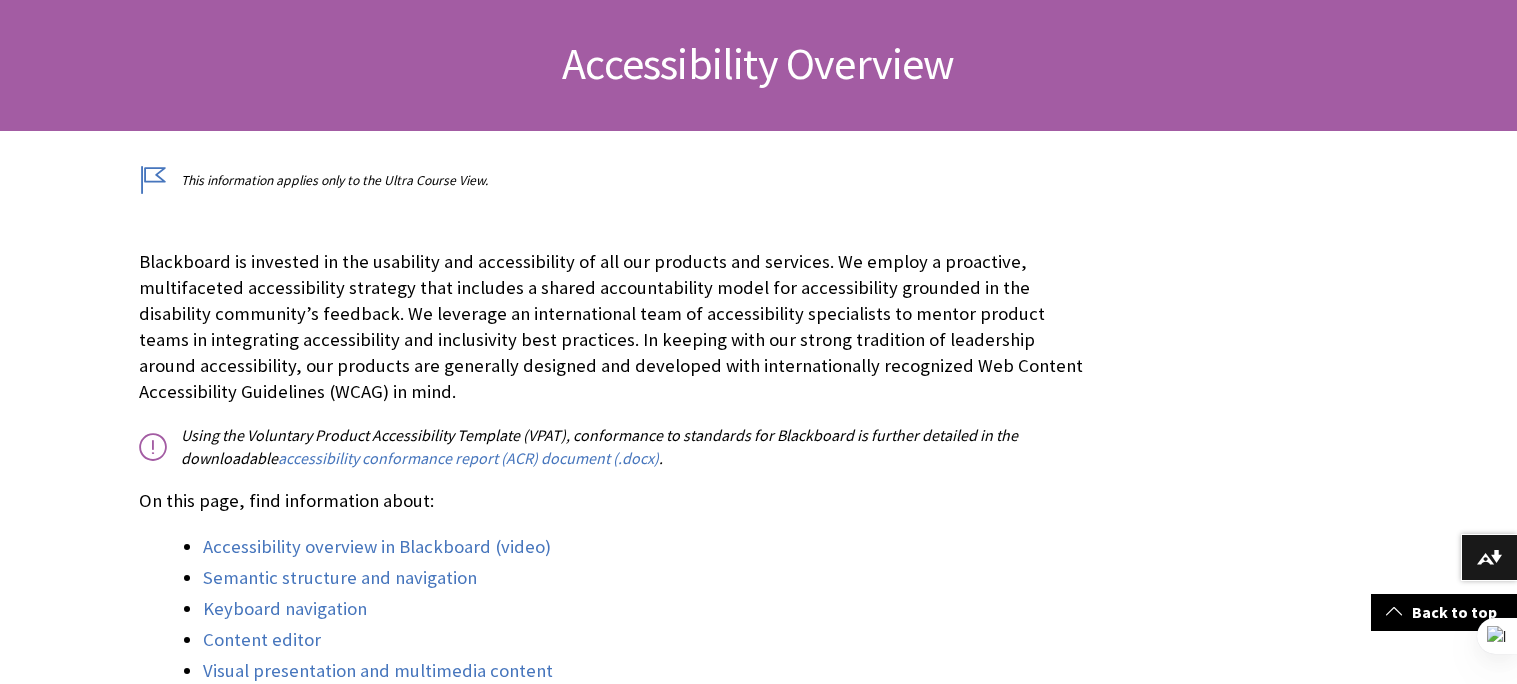 scroll, scrollTop: 300, scrollLeft: 0, axis: vertical 